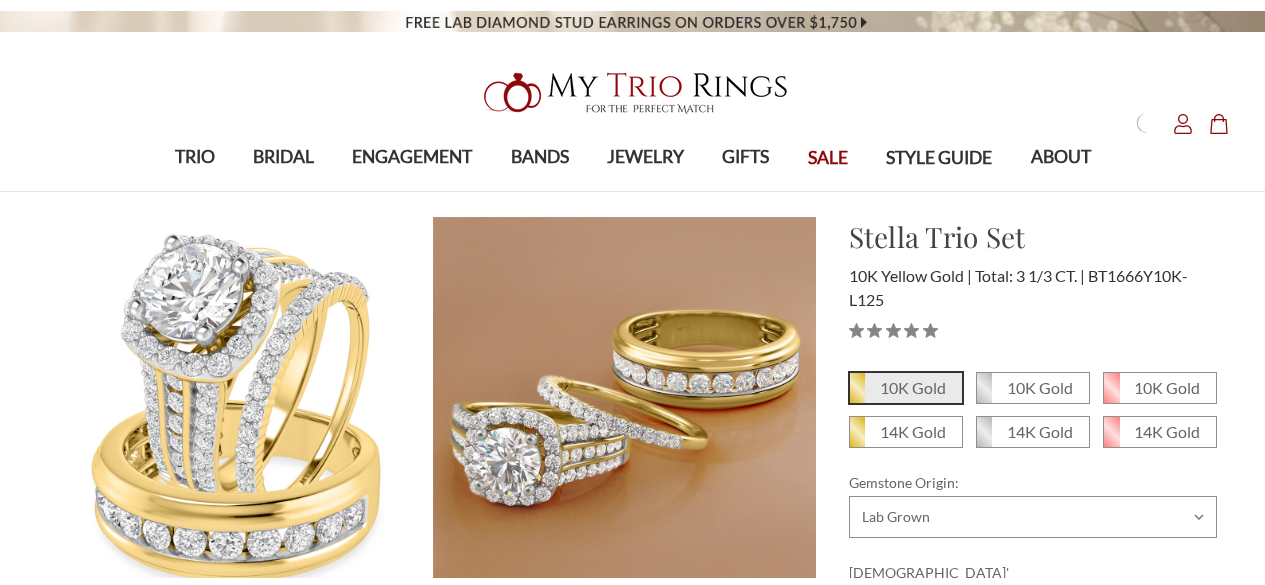 scroll, scrollTop: 0, scrollLeft: 0, axis: both 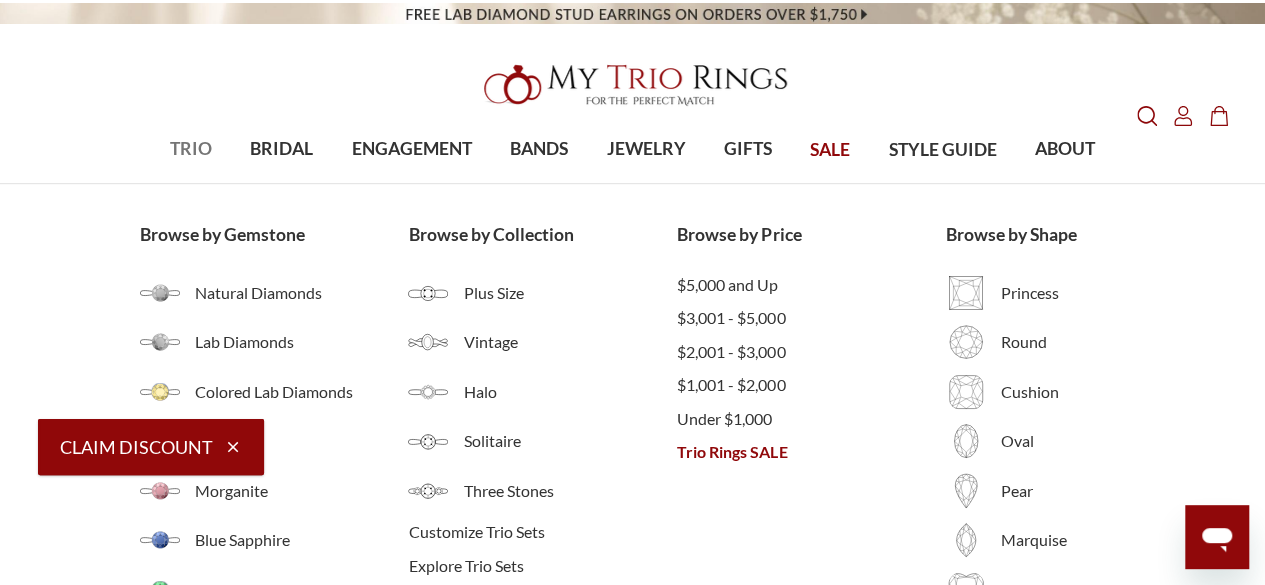 click on "TRIO" at bounding box center (191, 149) 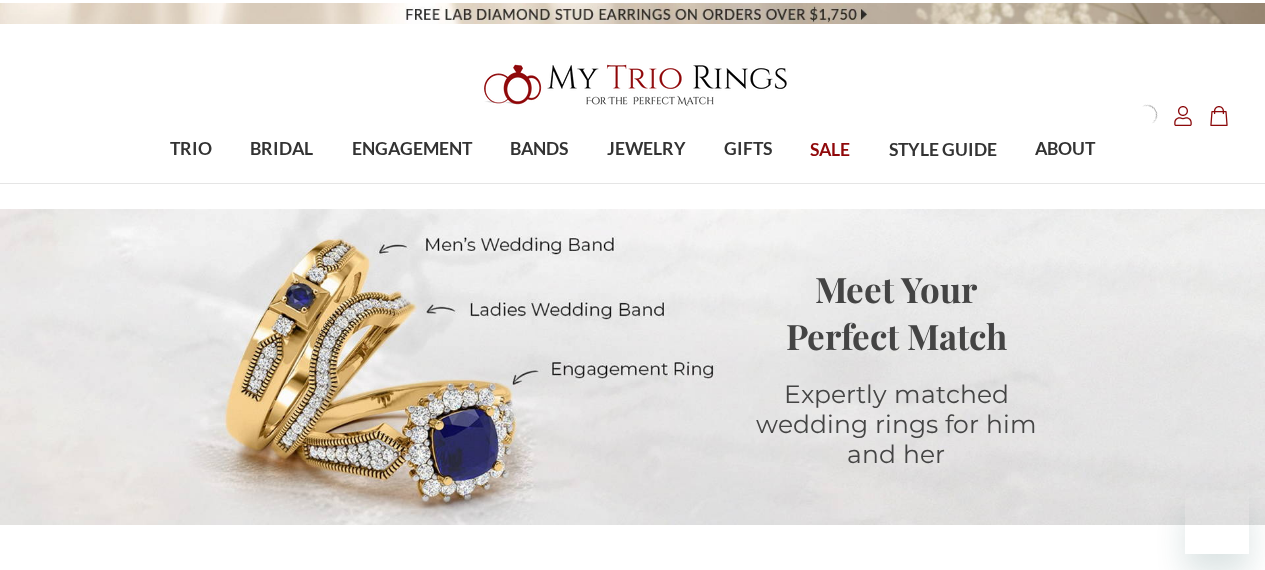 scroll, scrollTop: 0, scrollLeft: 0, axis: both 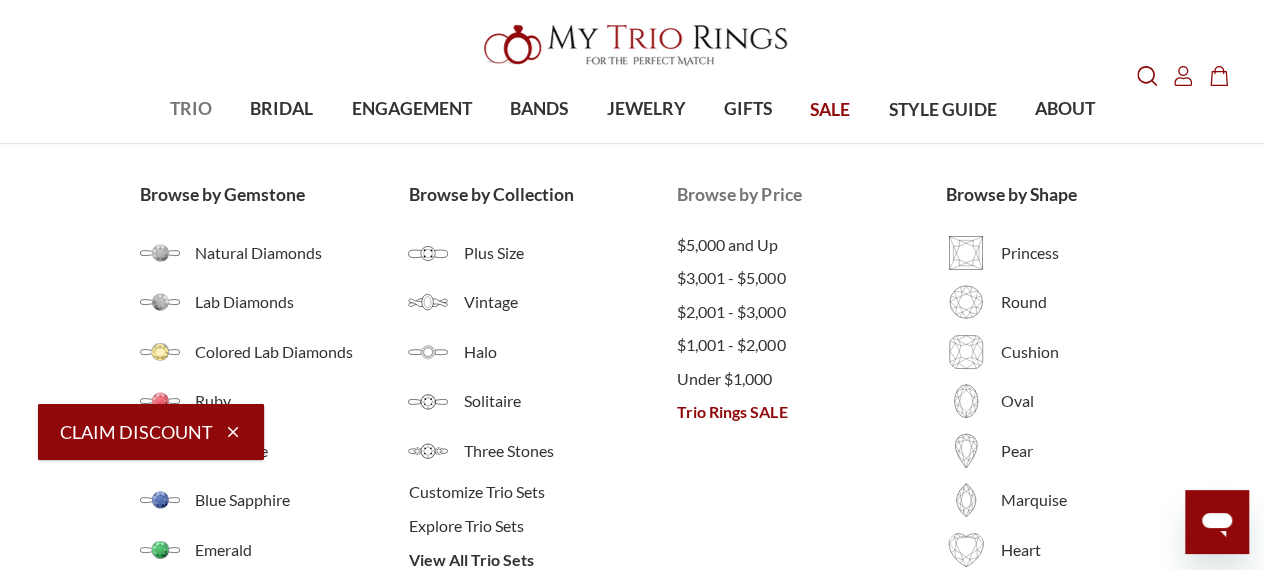 click on "Trio Rings SALE" at bounding box center [811, 412] 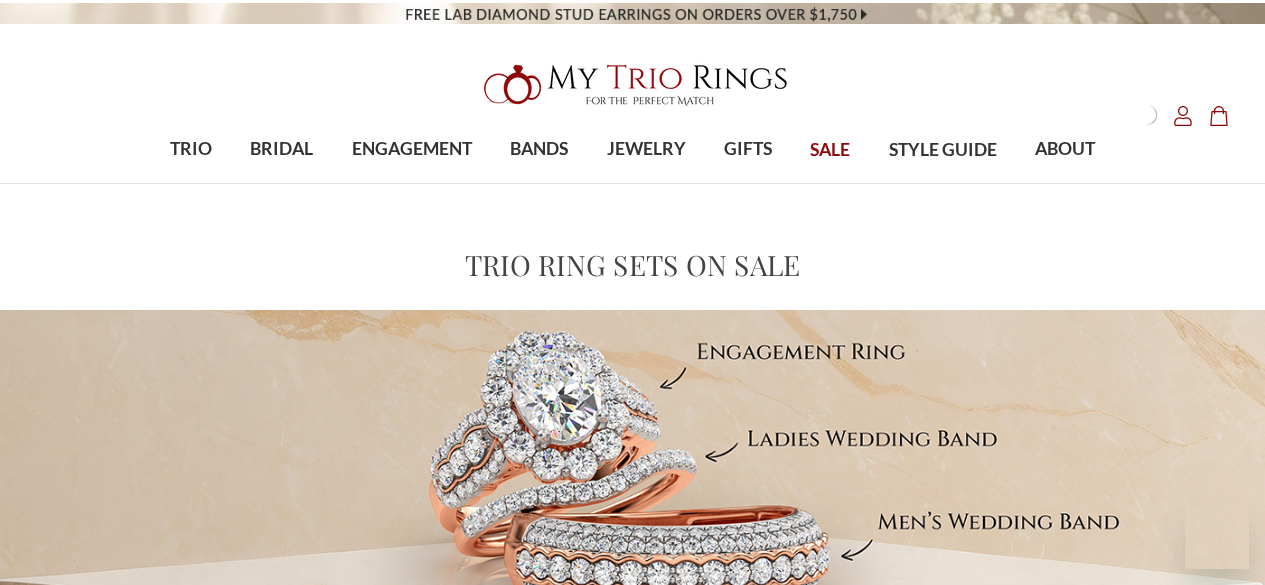 scroll, scrollTop: 0, scrollLeft: 0, axis: both 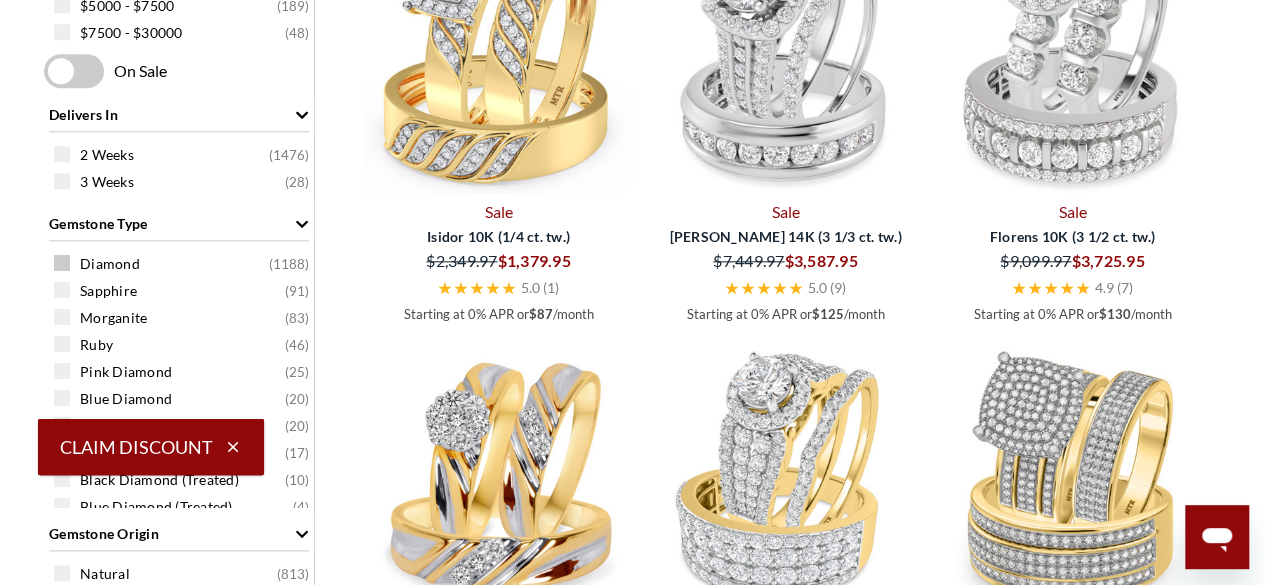 click at bounding box center [62, 263] 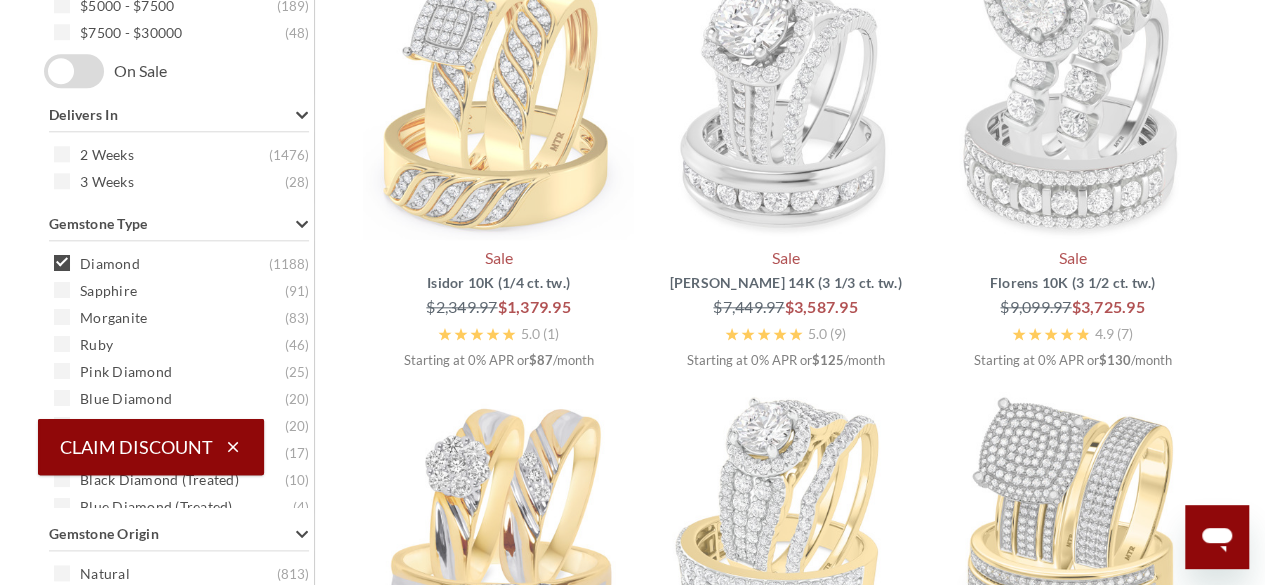 scroll, scrollTop: 796, scrollLeft: 0, axis: vertical 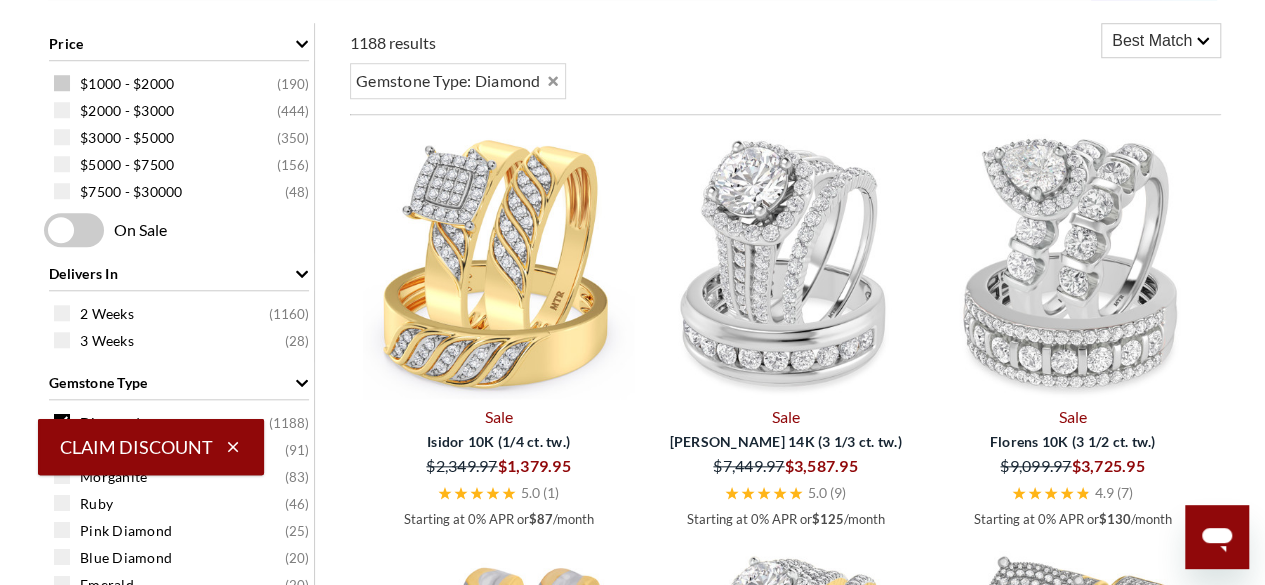 click on "$1000 - $2000   ( 190 )" at bounding box center [184, 83] 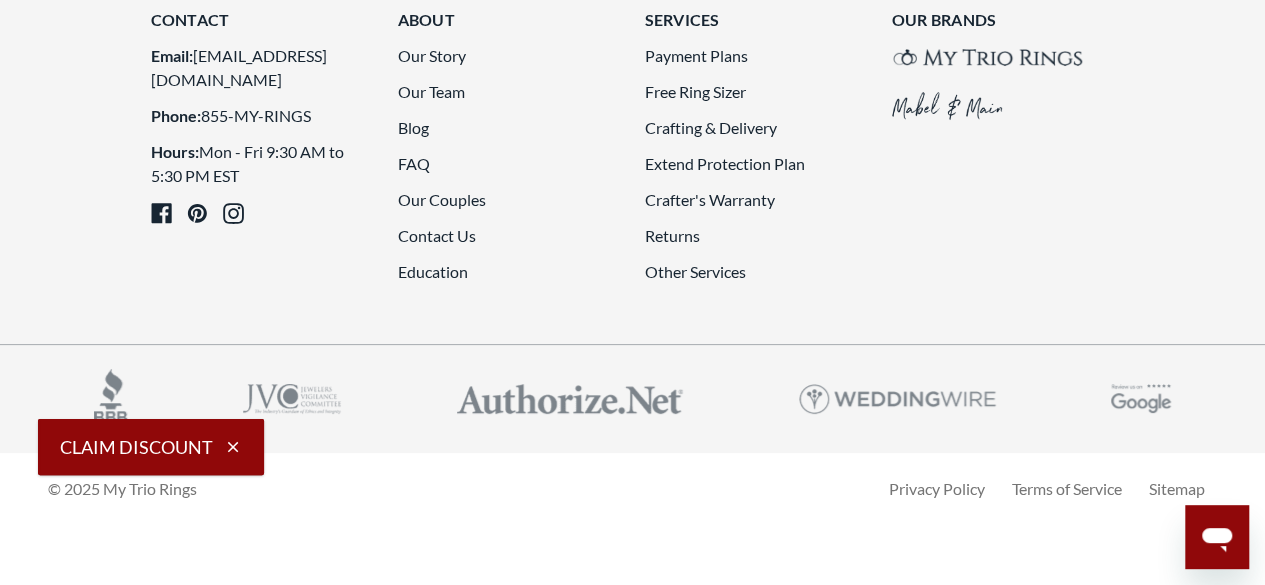 scroll, scrollTop: 4716, scrollLeft: 0, axis: vertical 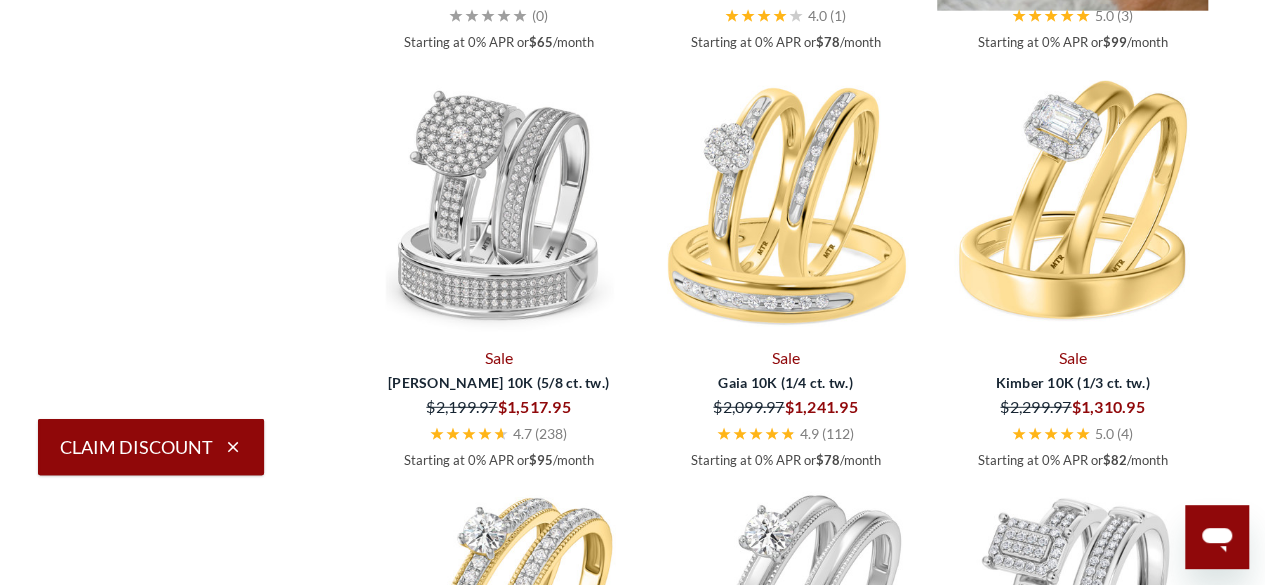 click at bounding box center [1072, -125] 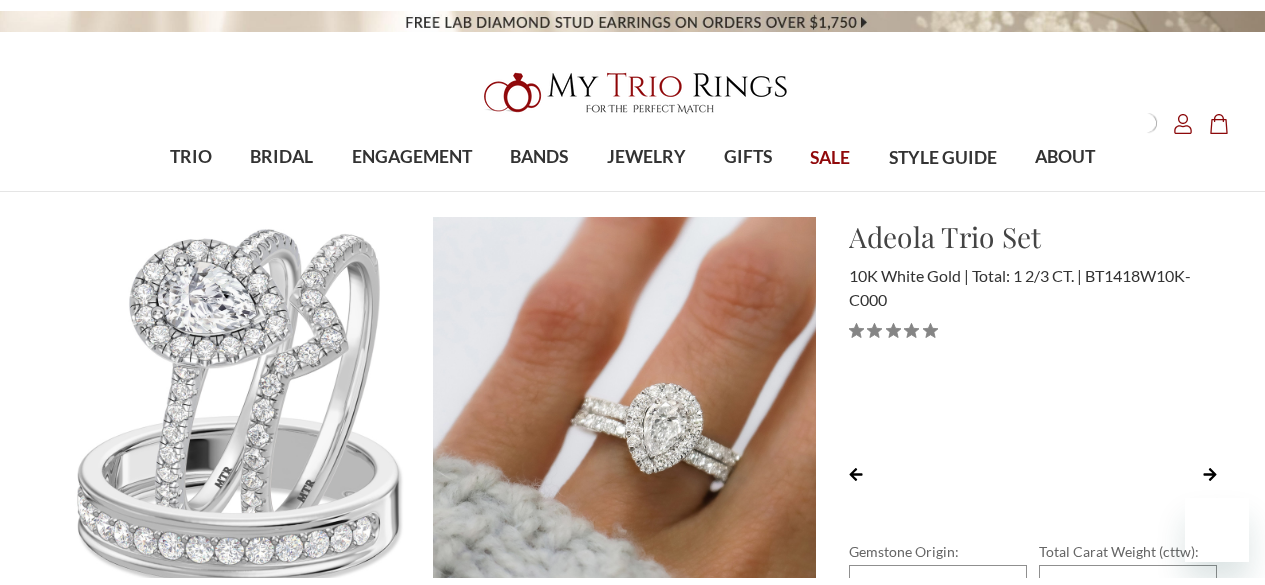 scroll, scrollTop: 0, scrollLeft: 0, axis: both 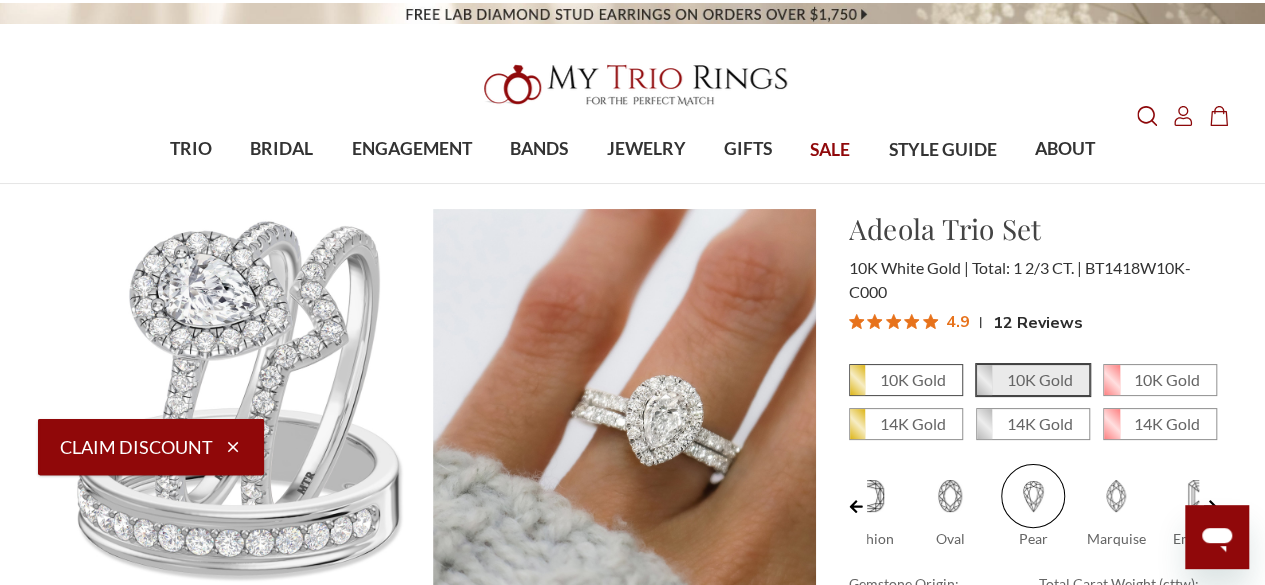click on "10K  Gold" at bounding box center [913, 379] 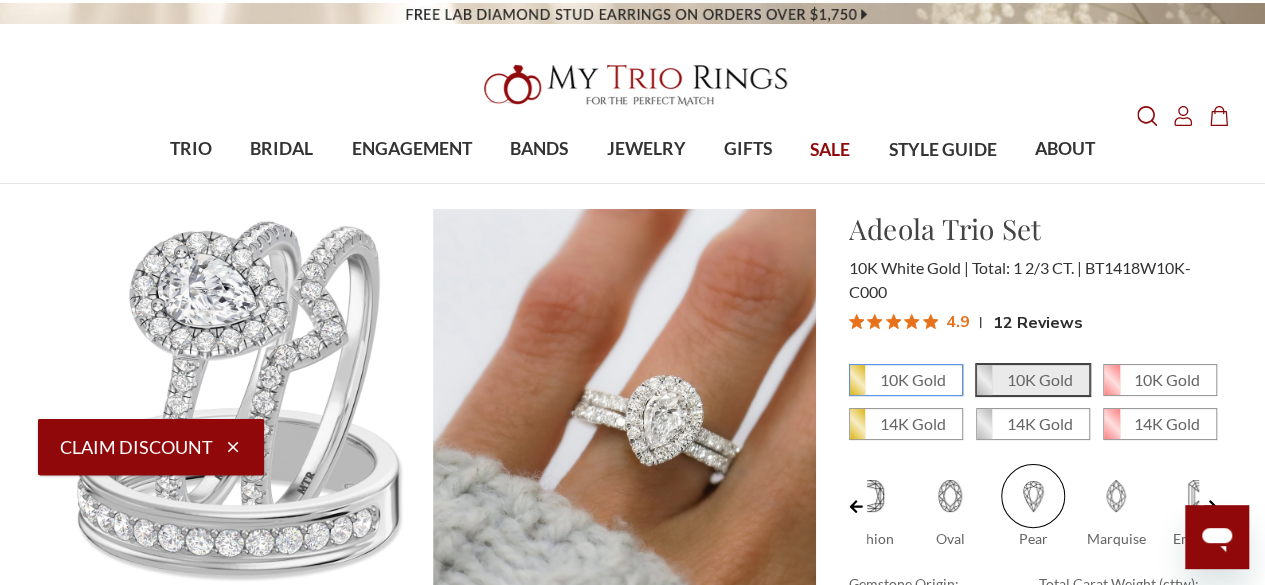 click on "10K  Gold" at bounding box center (857, 387) 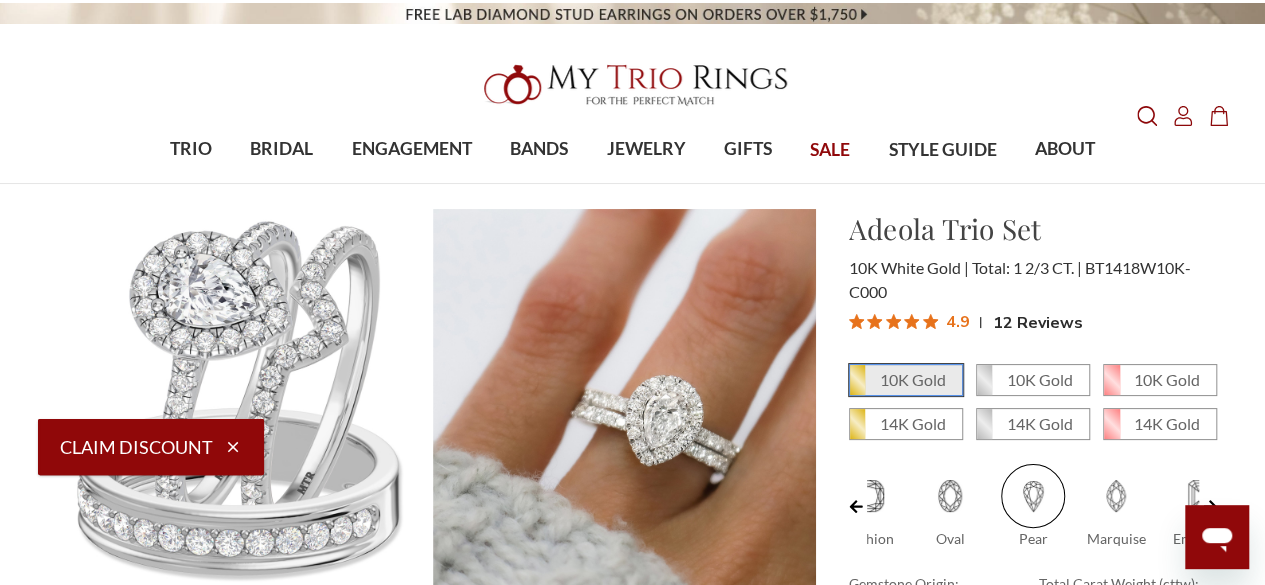 scroll, scrollTop: 0, scrollLeft: 0, axis: both 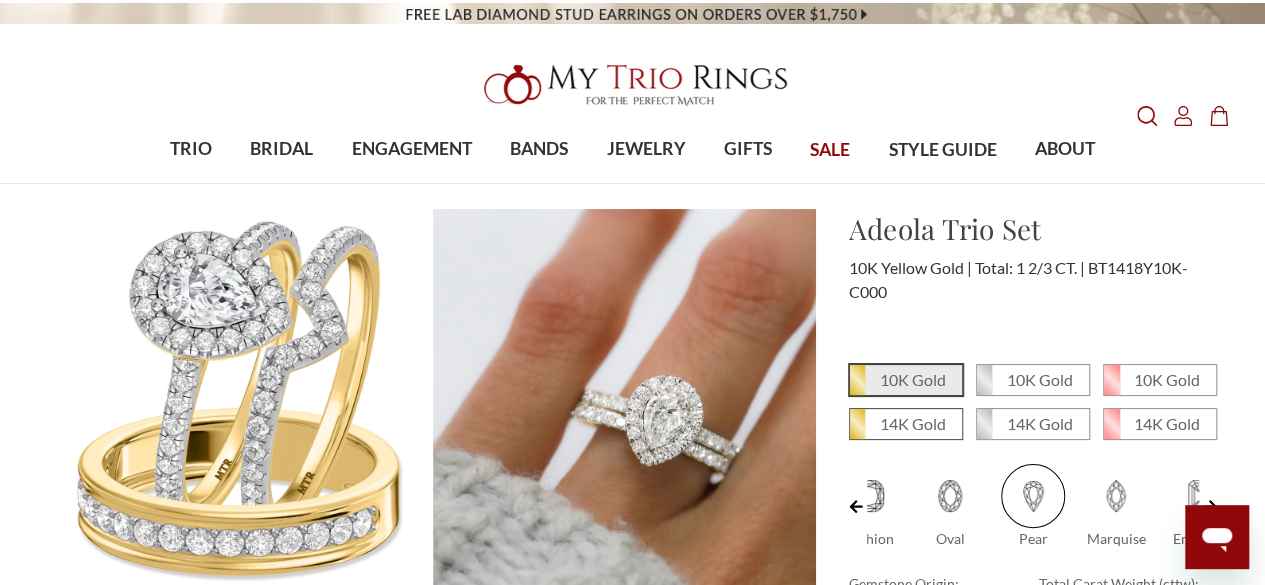 click on "14K  Gold" at bounding box center [913, 423] 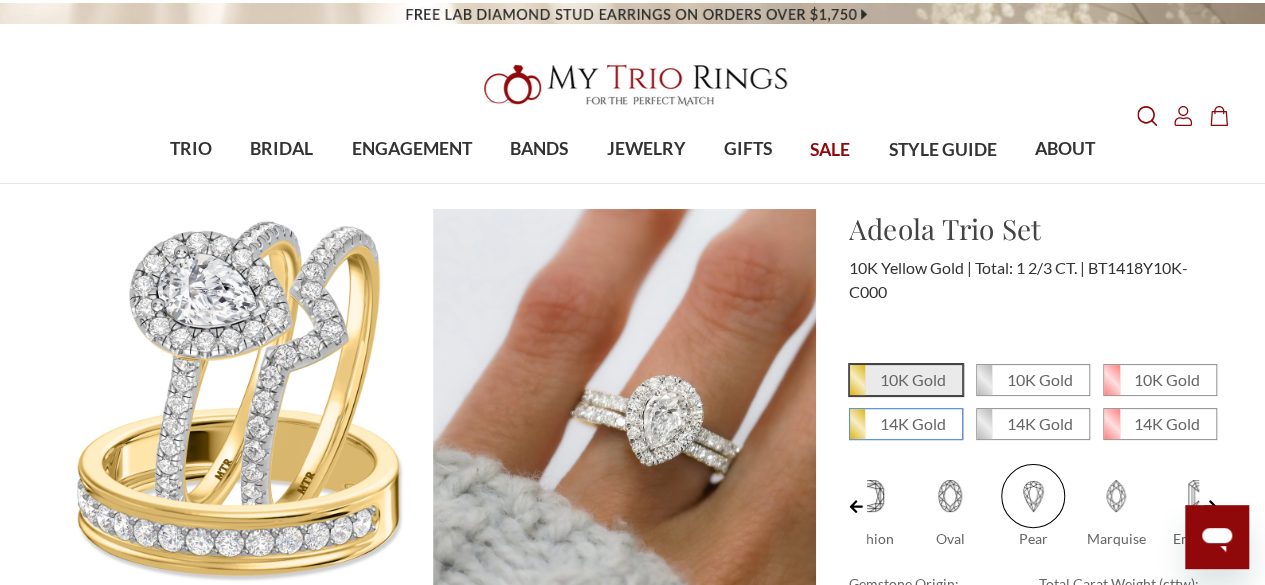 click on "14K  Gold" at bounding box center (857, 431) 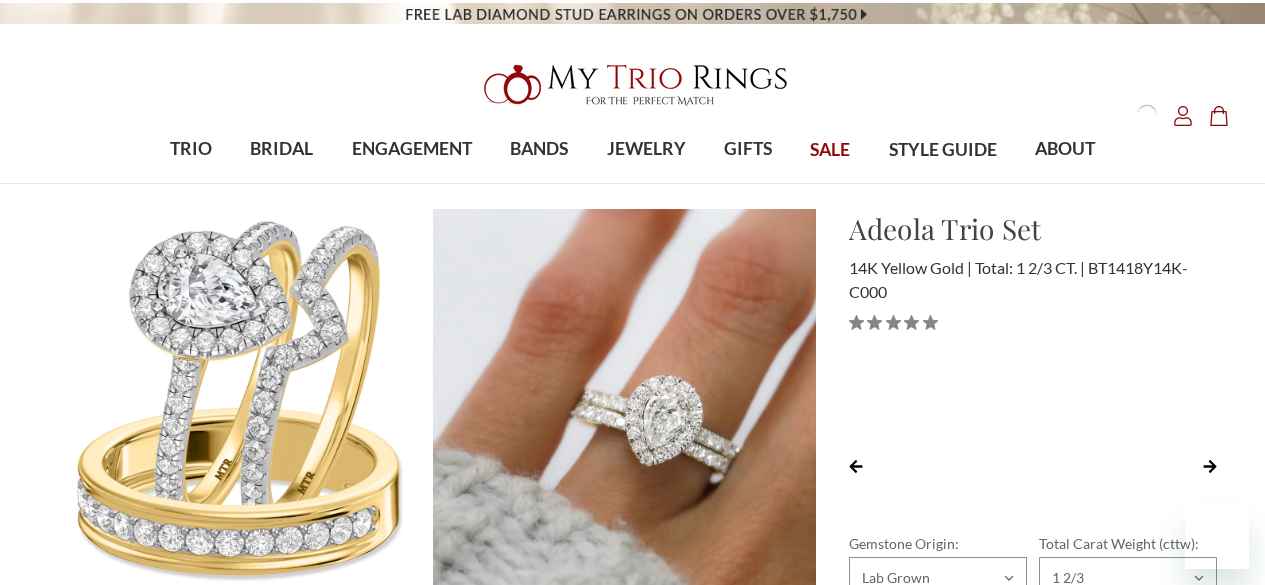scroll, scrollTop: 0, scrollLeft: 0, axis: both 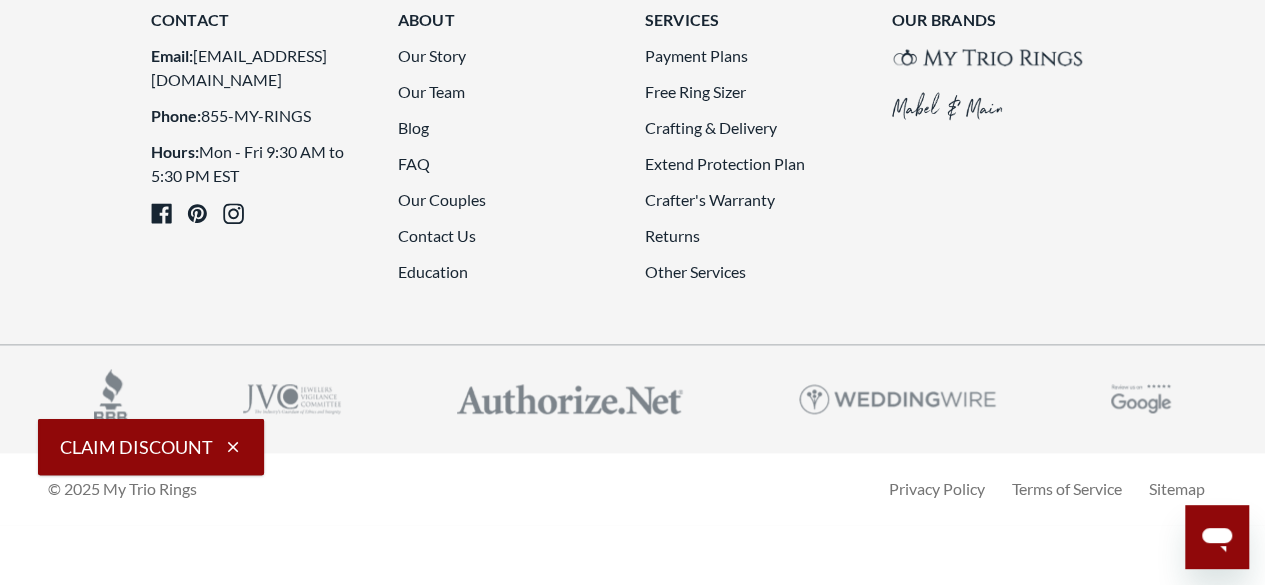 click on "3" 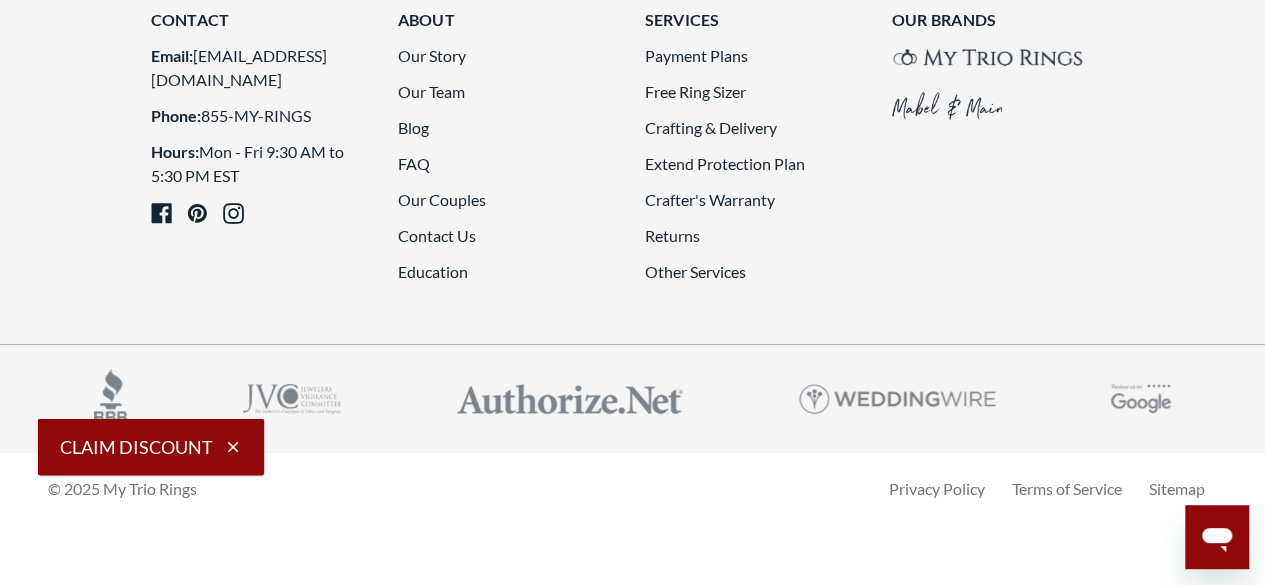 scroll, scrollTop: 4796, scrollLeft: 0, axis: vertical 